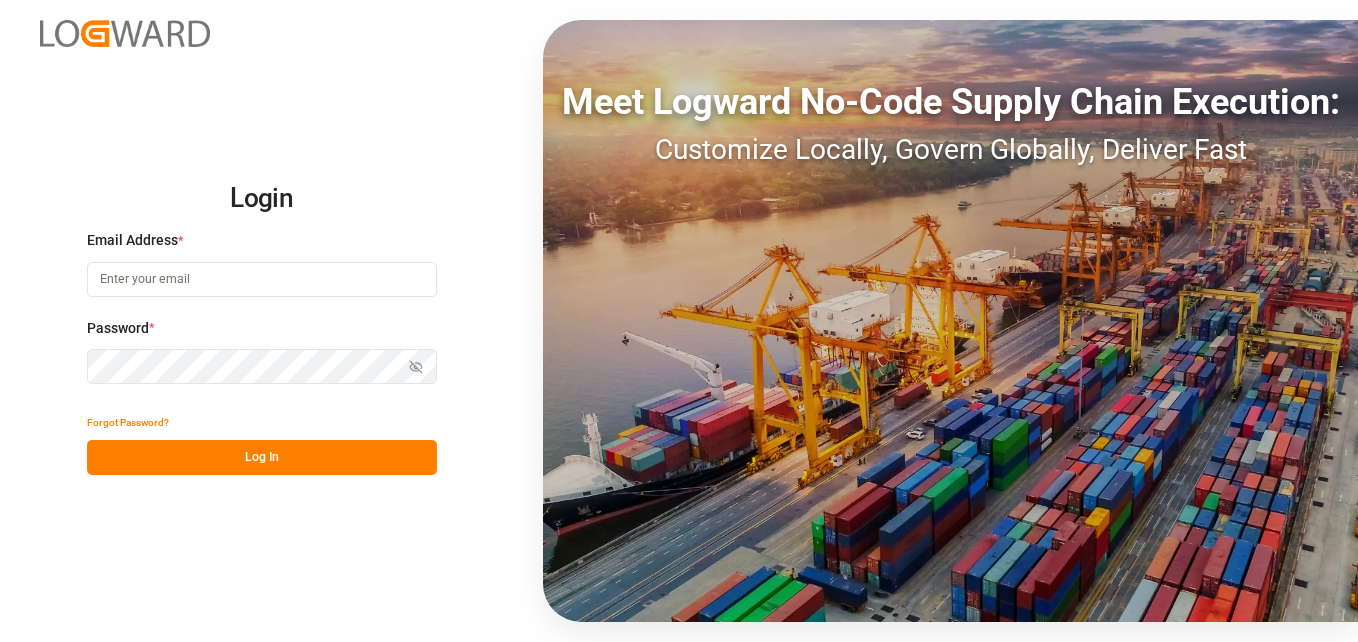 scroll, scrollTop: 0, scrollLeft: 0, axis: both 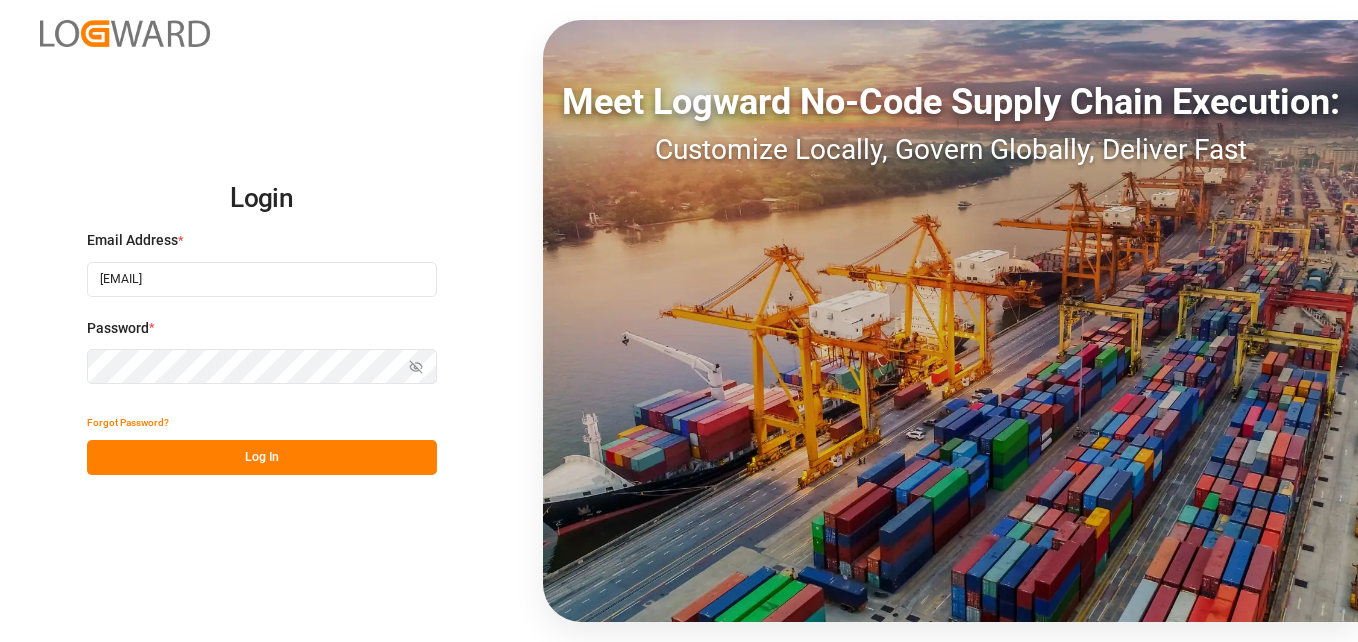 click on "Show password" at bounding box center (262, 366) 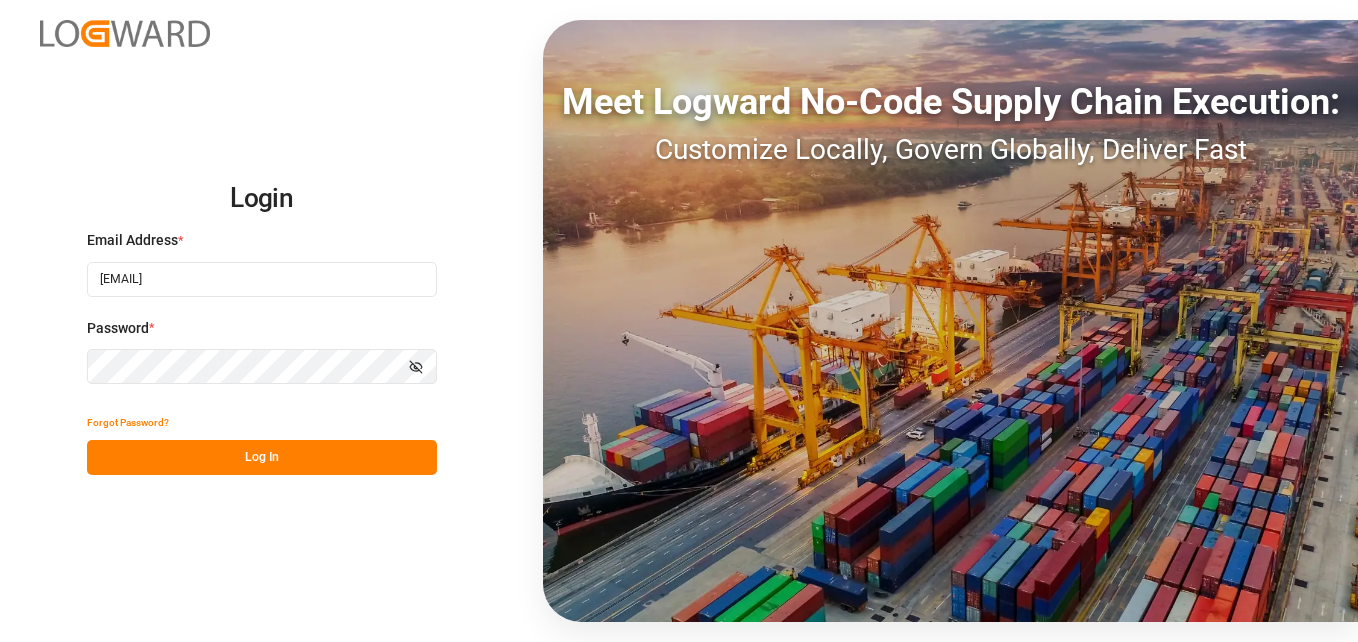 click 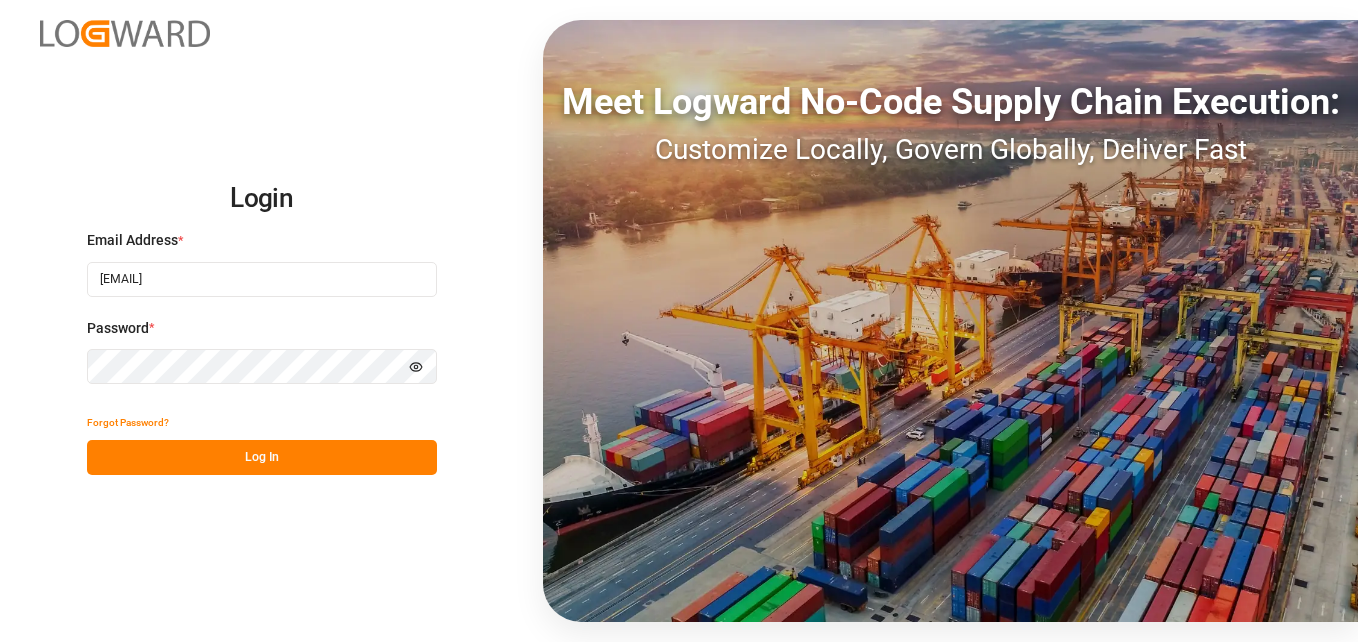 click 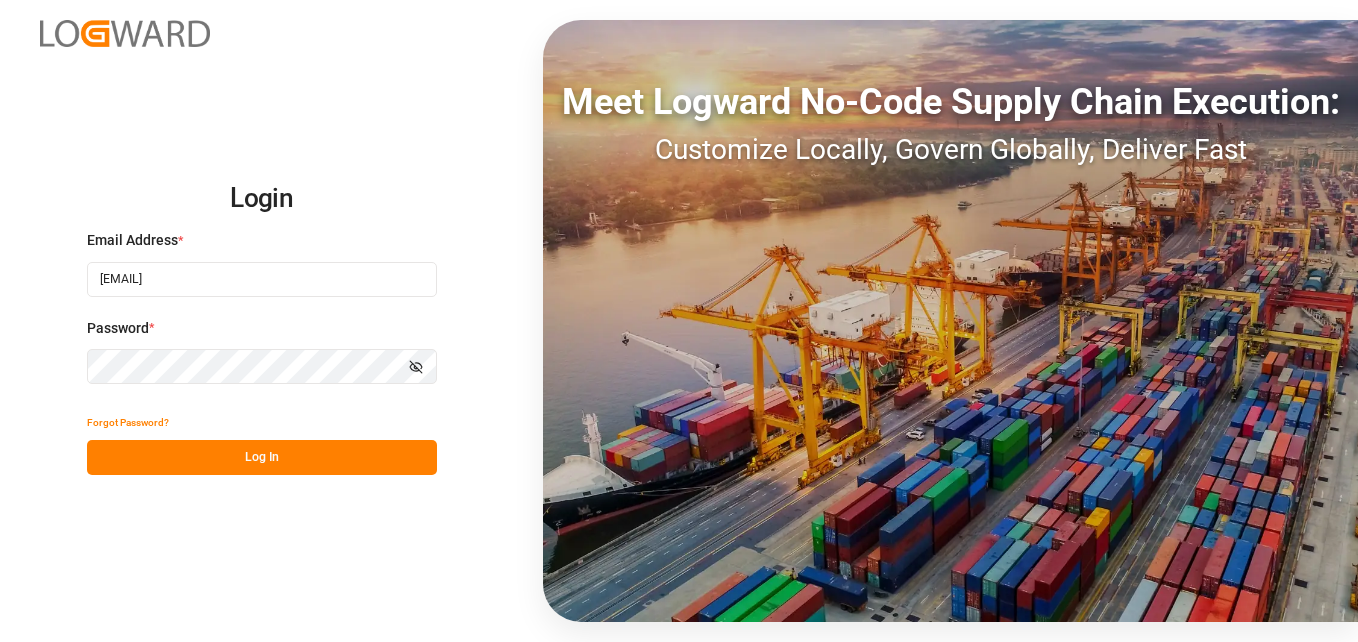 click on "Log In" at bounding box center (262, 457) 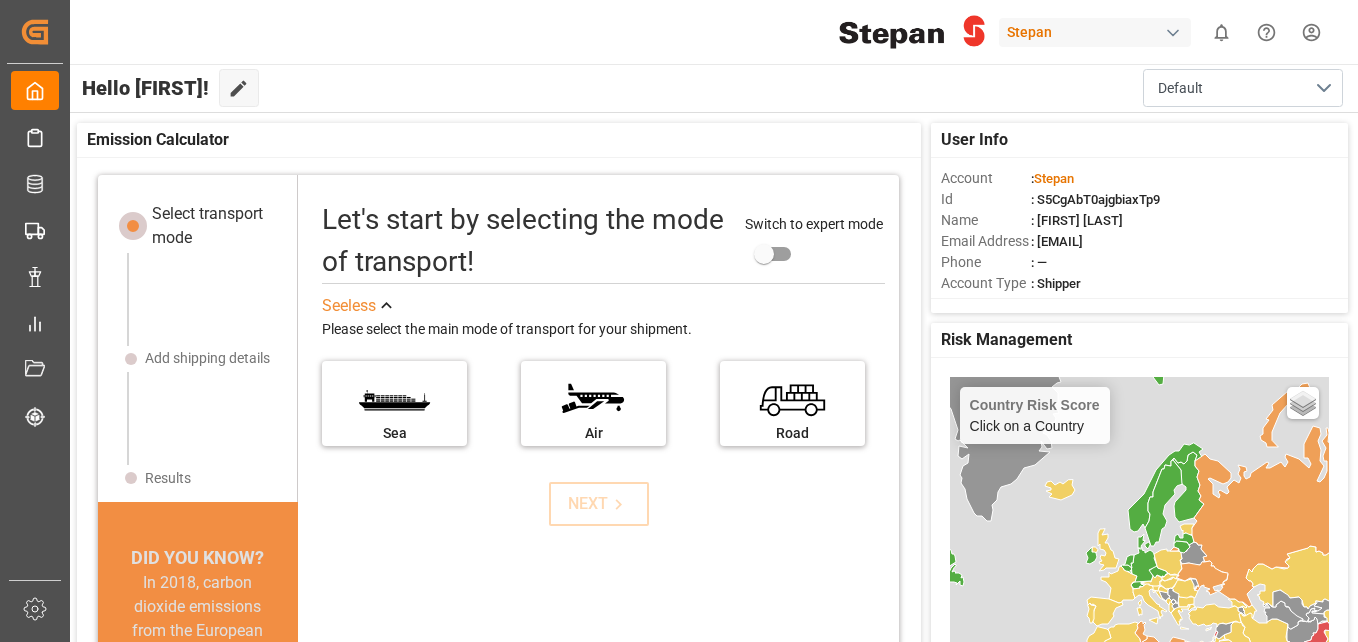 click at bounding box center [1173, 33] 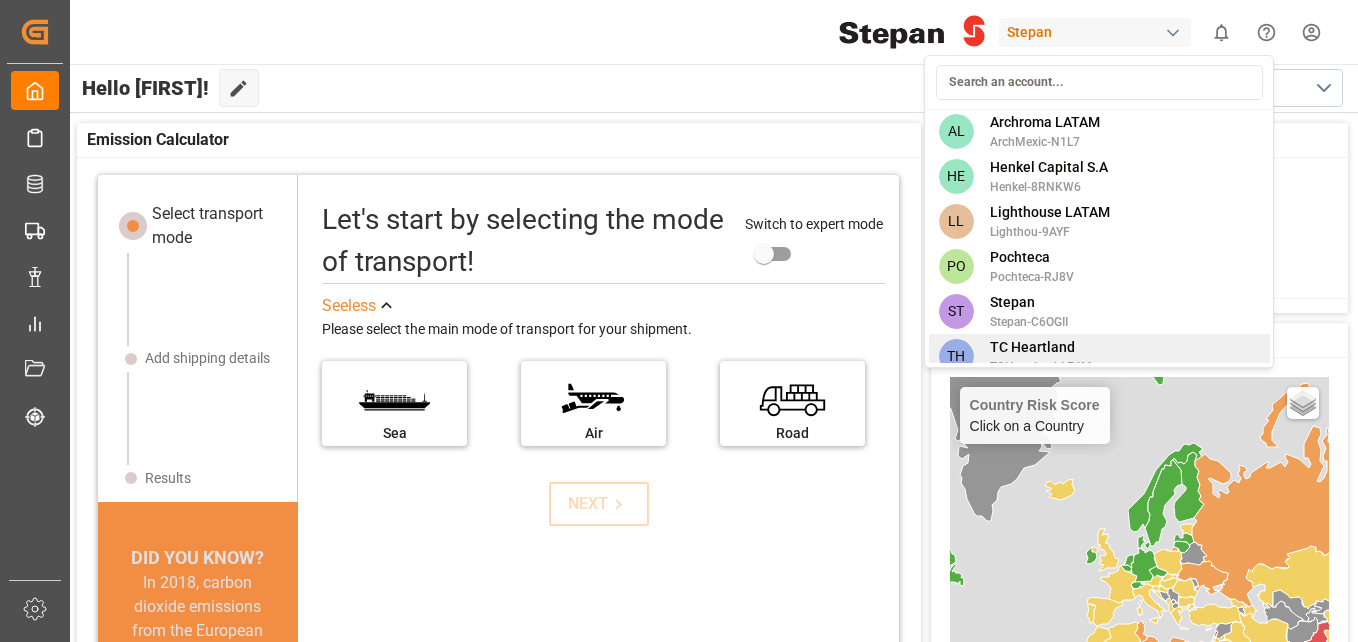 scroll, scrollTop: 0, scrollLeft: 0, axis: both 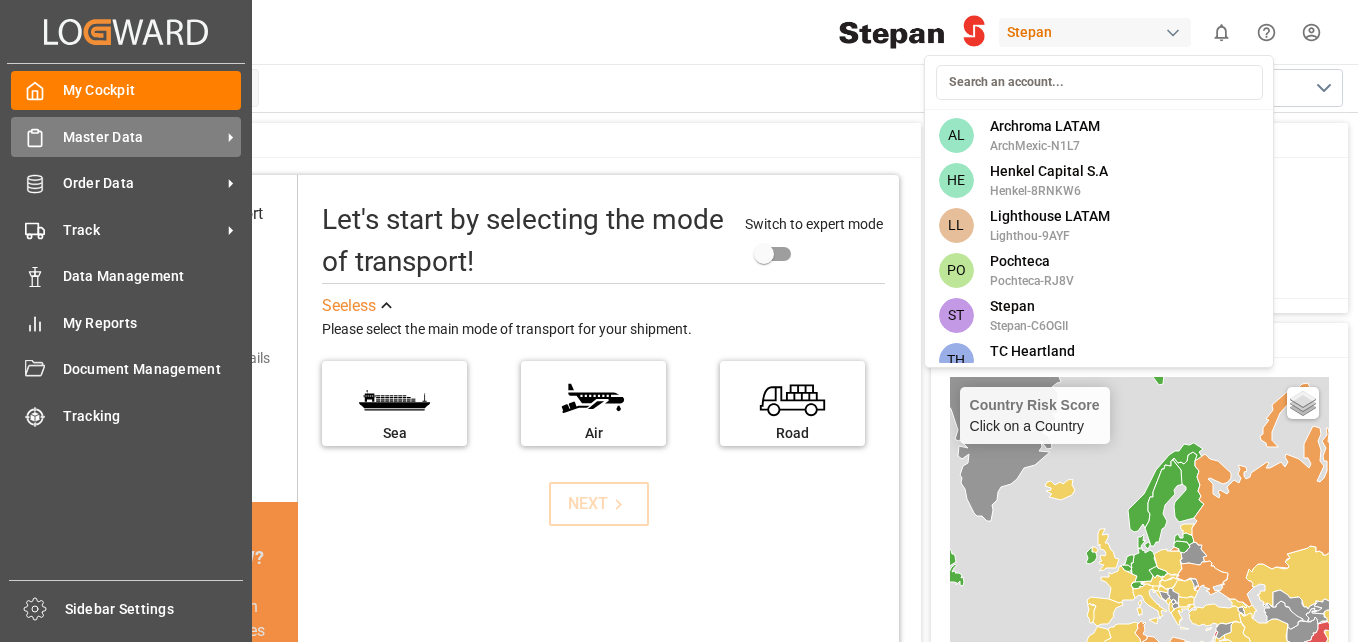 click on "Created by potrace 1.15, written by Peter Selinger 2001-2017 Created by potrace 1.15, written by Peter Selinger 2001-2017 My Cockpit My Cockpit Master Data Master Data Order Data Order Data Track Track Data Management Data Management My Reports My Reports Document Management Document Management Tracking Tracking Sidebar Settings Back to main menu [PERSON] 0 Notifications Only show unread All Mark all categories read No notifications Hello [FIRST]! Edit Cockpit Default User Info Account  :  [PERSON] Id  : [ID] Name  : [FIRST] [LAST]  Email Address  : [EMAIL] Phone  : — Account Type  : Shipper Risk Management Country Risk Score Click on a Country  Basic  Grayscale  Streets  Dark  Countries  Locations     No Risk       Very Low Risk       Low Risk       Medium Risk       High Risk       Event       Info. Not Available   + − Last Updated :   [DATE] [TIME] Emission Calculator Select transport mode Add shipping details Results DID YOU KNOW? Switch to expert mode See  less Sea Air ©" at bounding box center [679, 321] 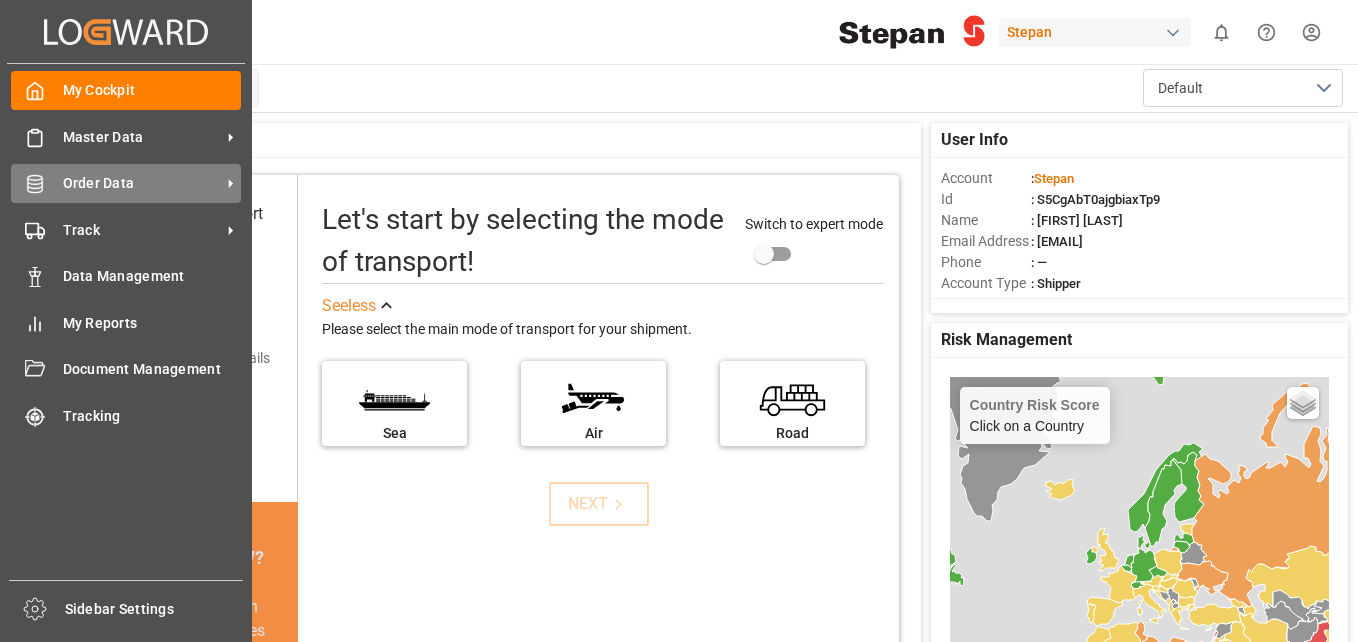 click on "Order Data" at bounding box center (142, 183) 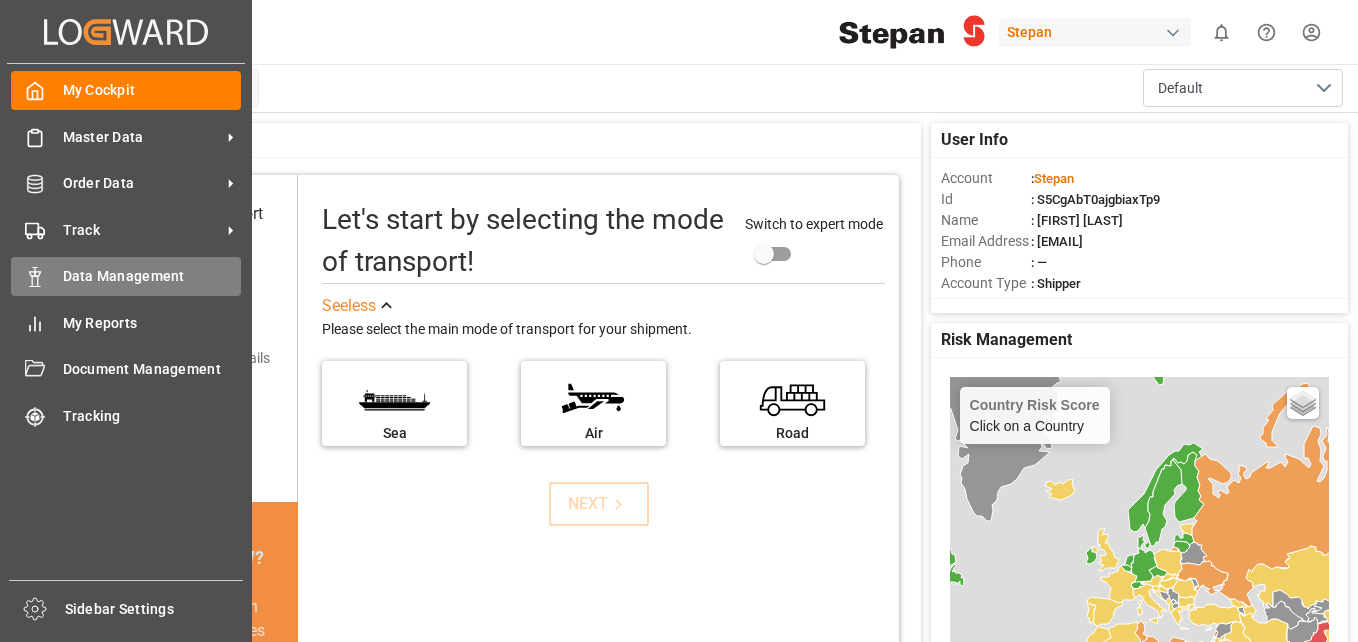 click on "Data Management" at bounding box center (152, 276) 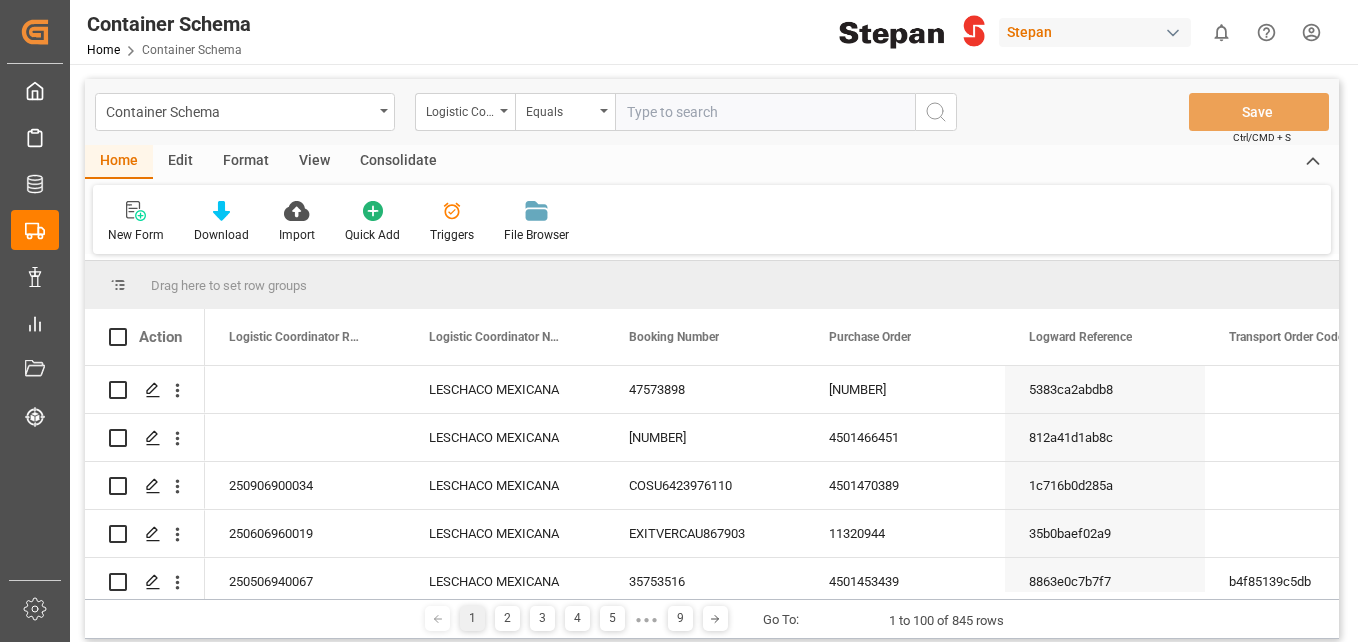 click on "Logistic Coordinator Reference Number" at bounding box center (465, 112) 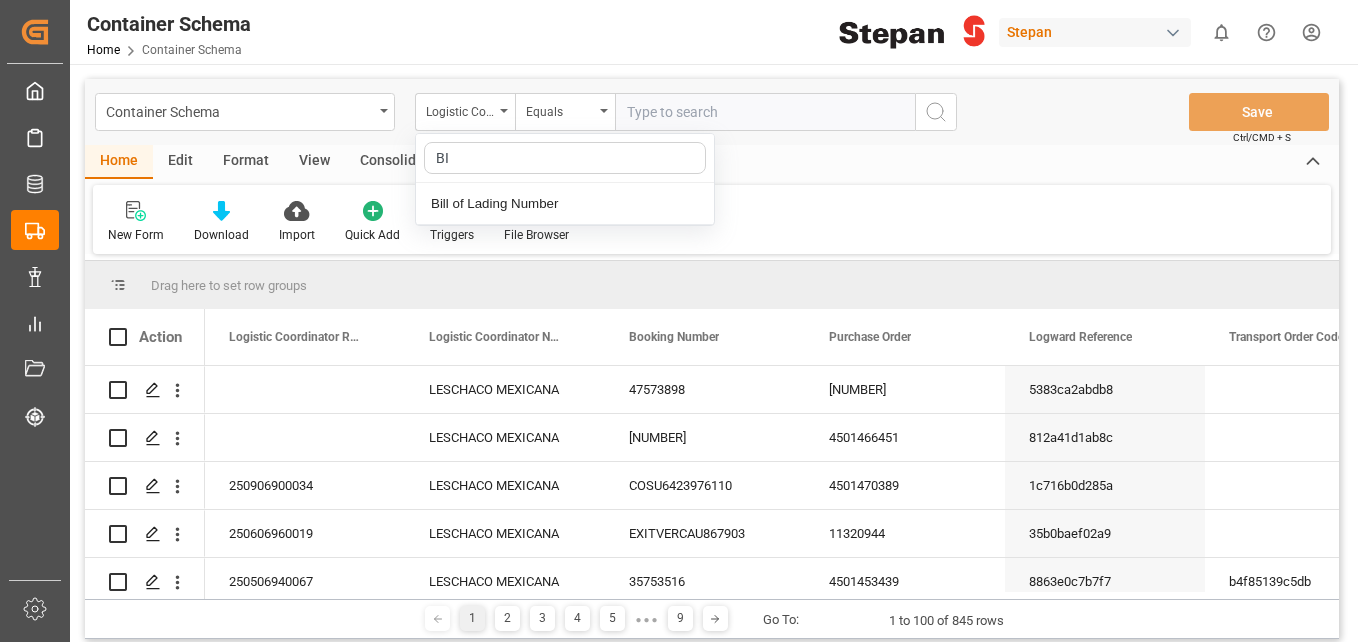 type on "BIL" 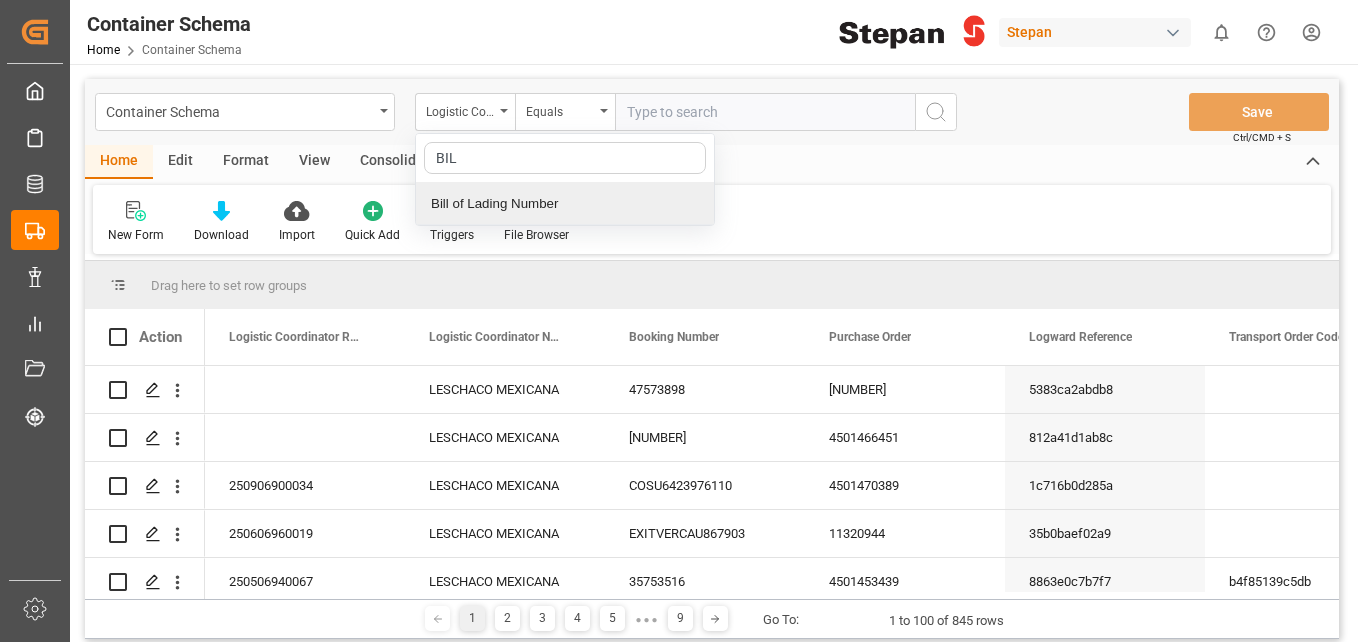 click on "Bill of Lading Number" at bounding box center (565, 204) 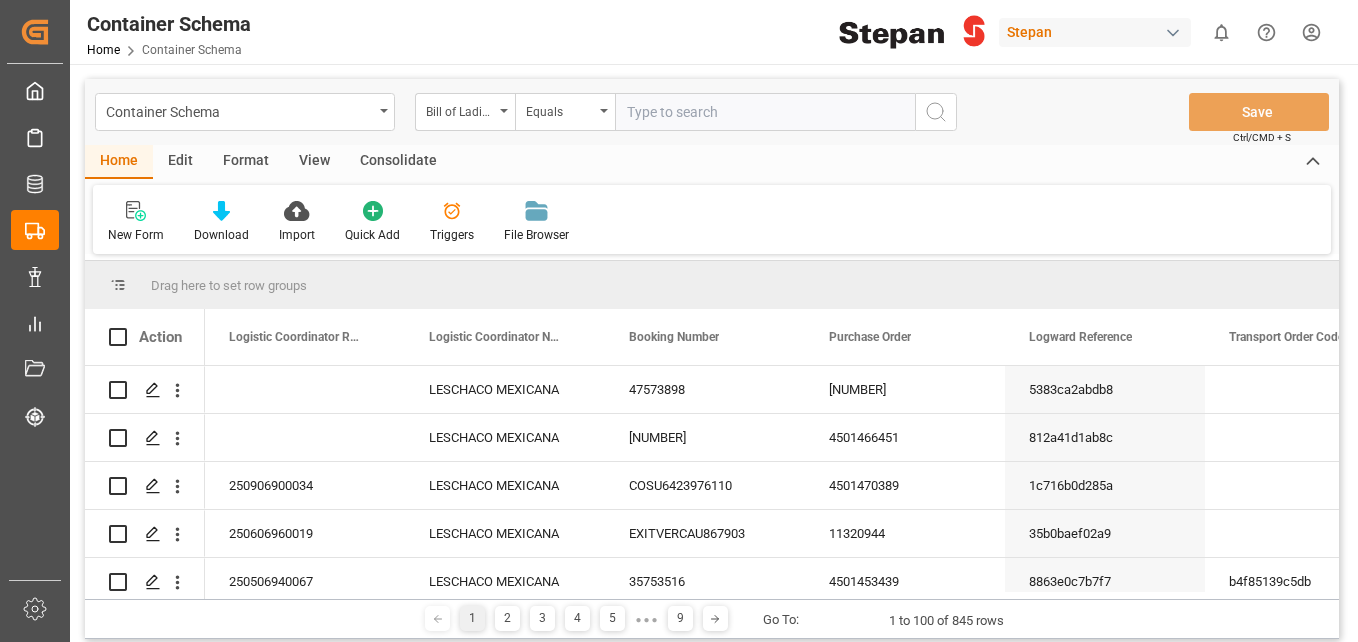 click at bounding box center [765, 112] 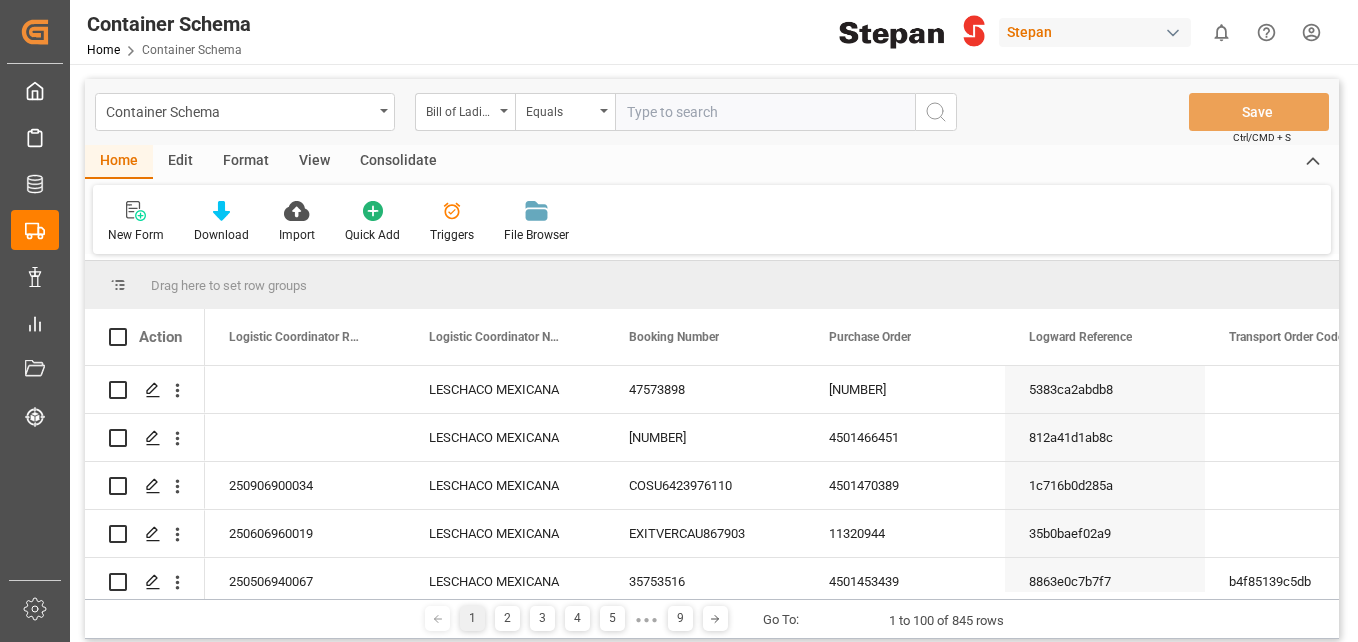paste on "MEDUX9669417" 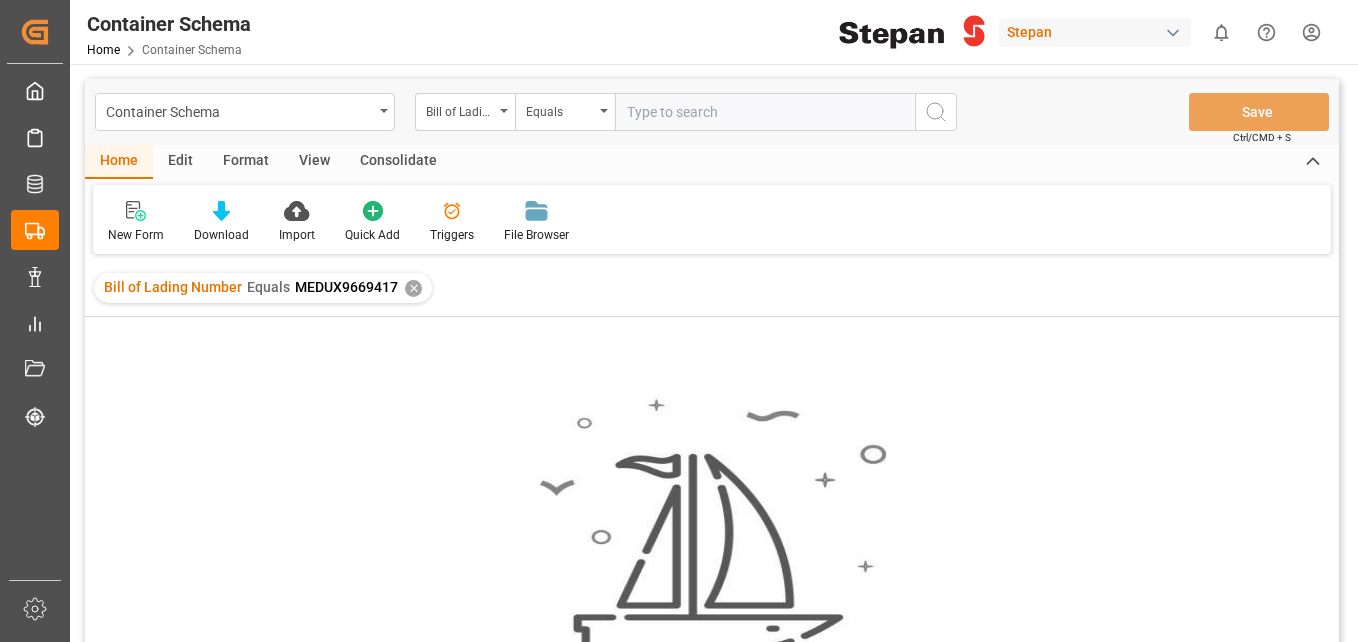 click on "✕" at bounding box center (413, 288) 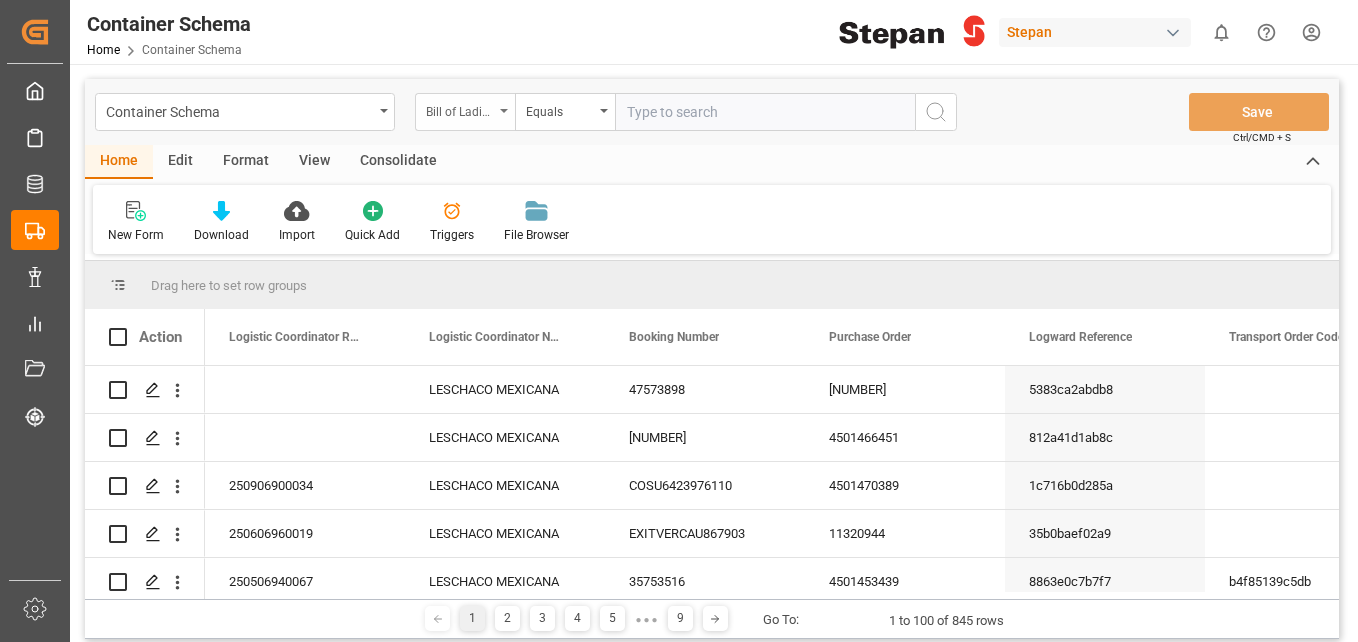 click on "Bill of Lading Number" at bounding box center (465, 112) 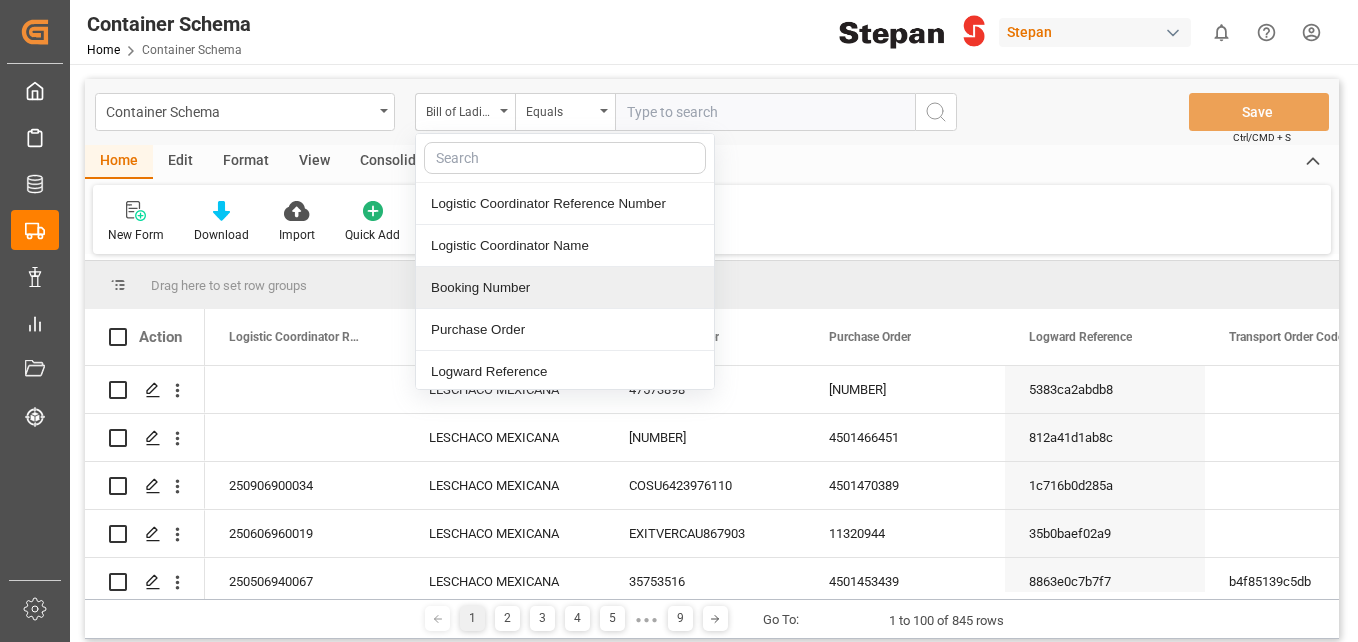 click on "Booking Number" at bounding box center [565, 288] 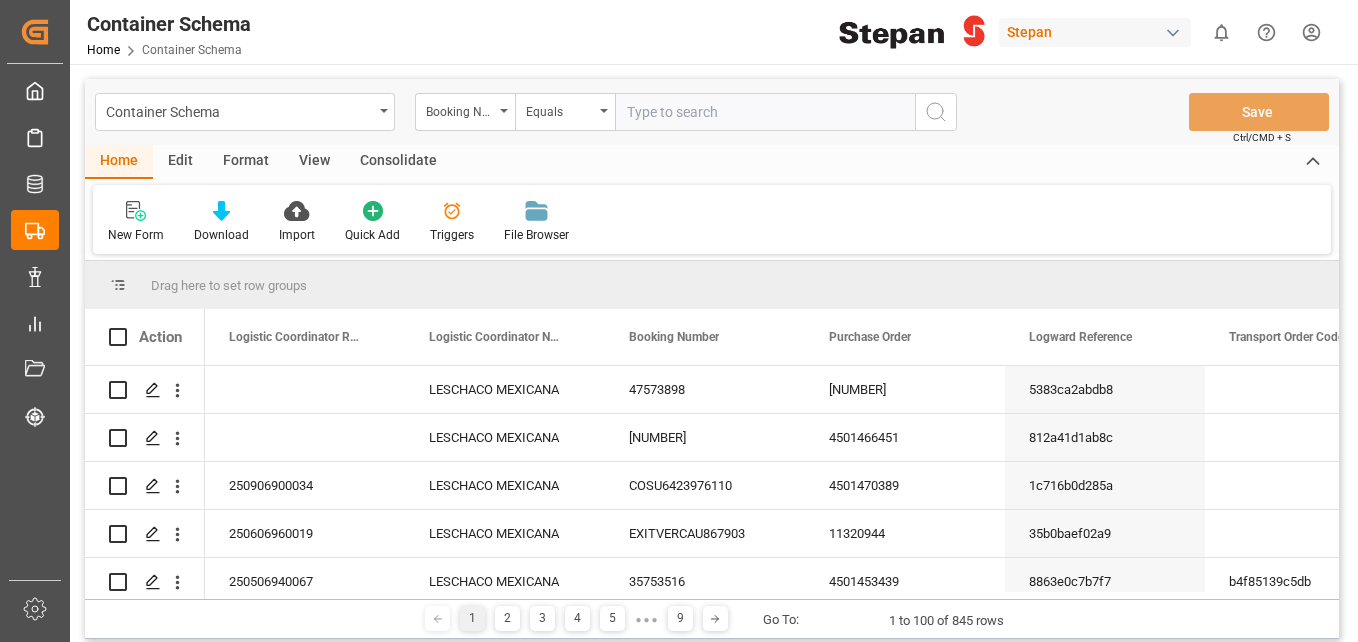 click at bounding box center (765, 112) 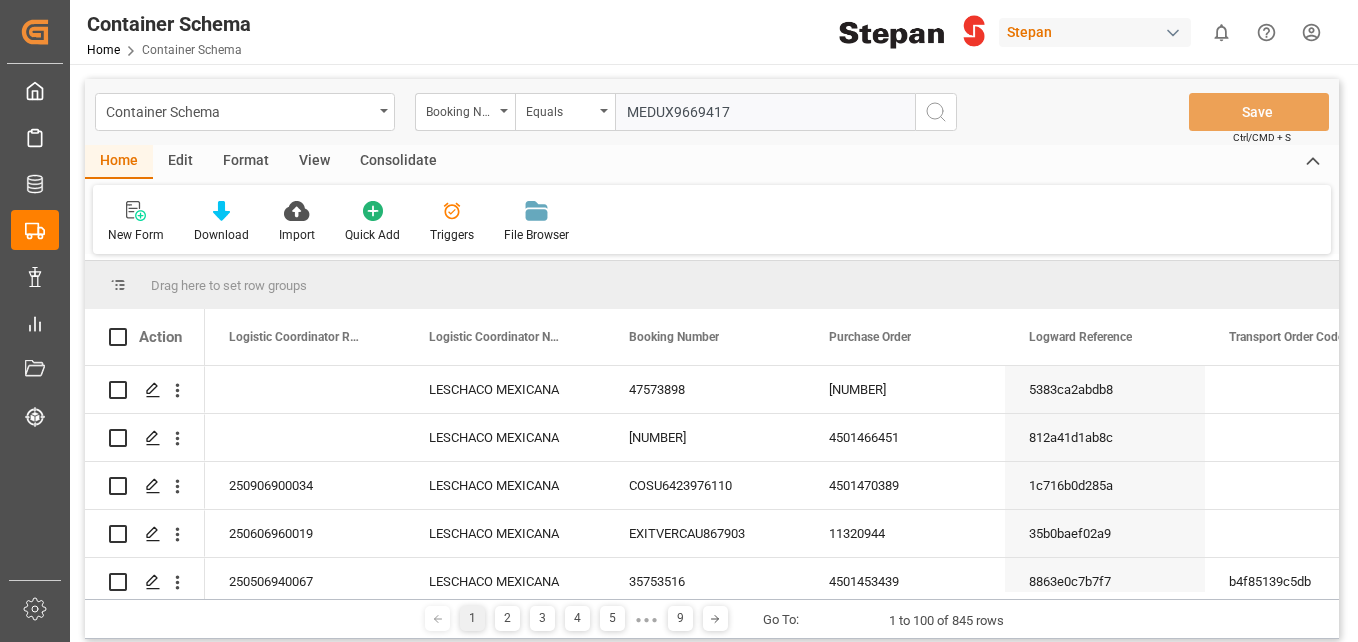 type on "MEDUX9669417" 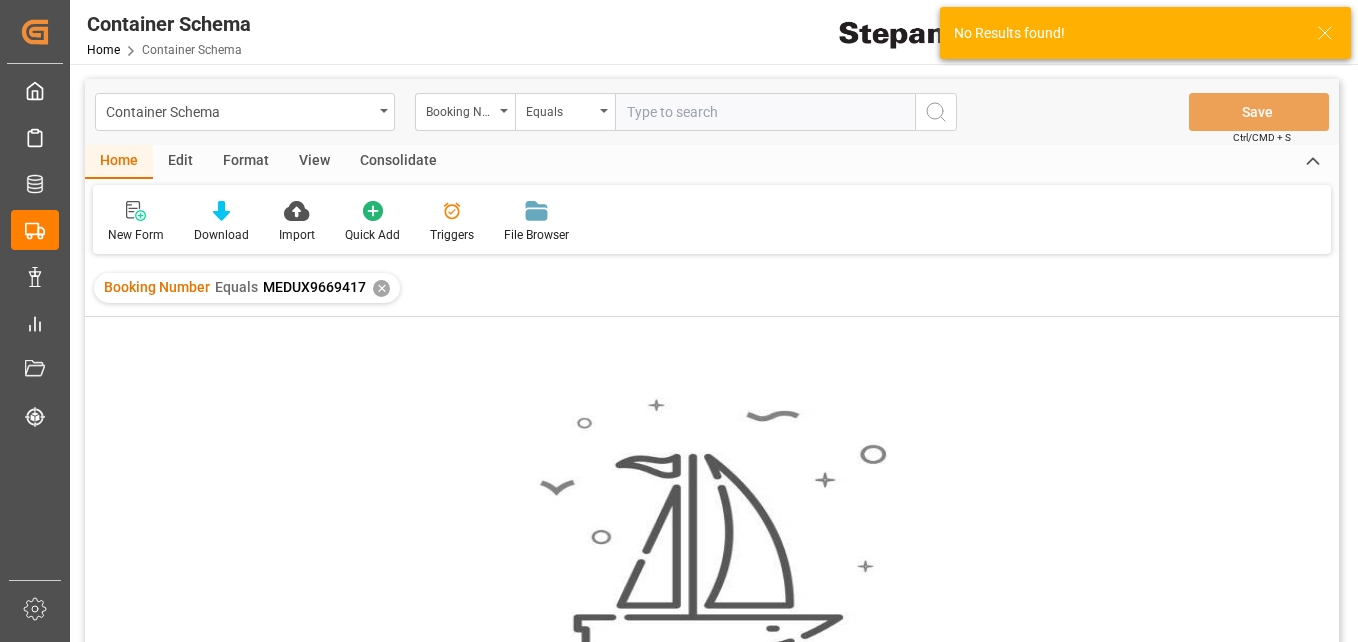 click on "✕" at bounding box center (381, 288) 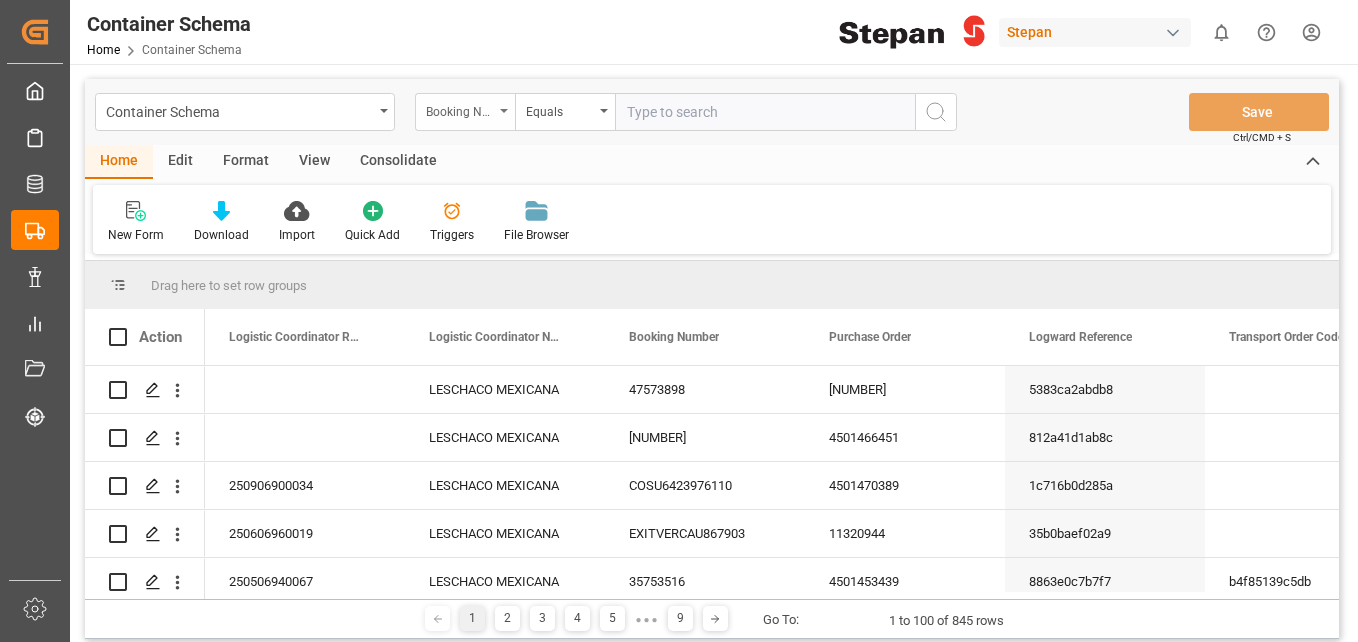 click at bounding box center (504, 111) 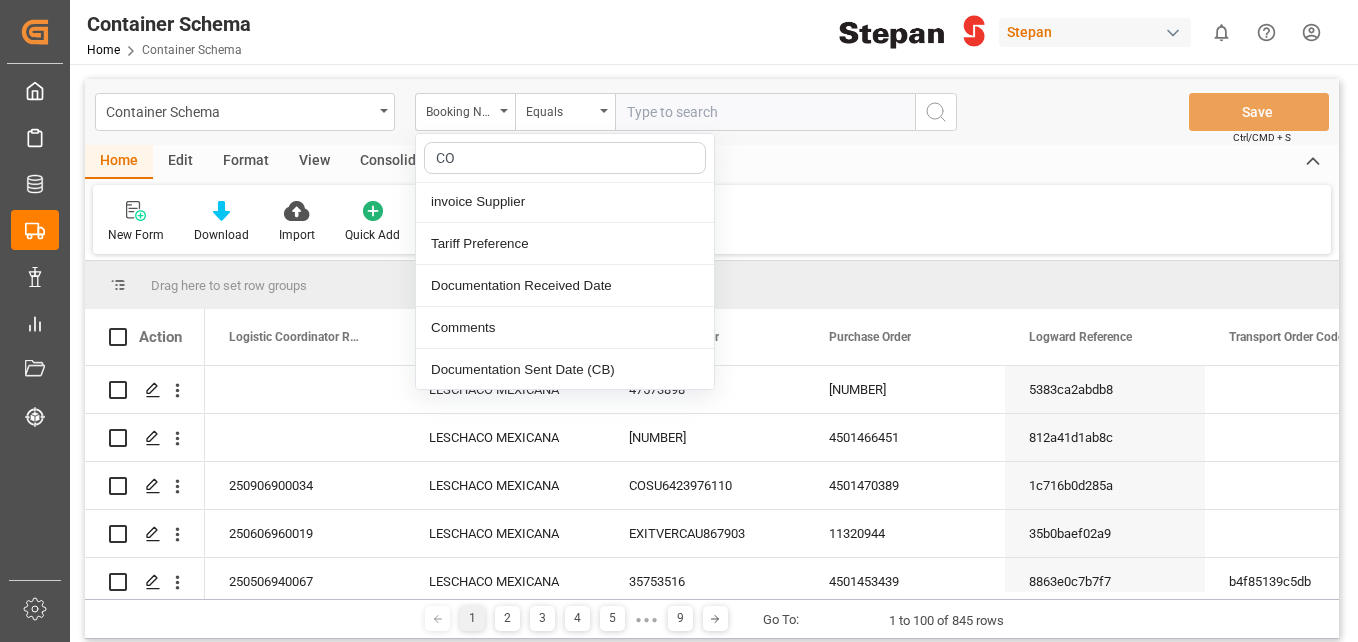 scroll, scrollTop: 44, scrollLeft: 0, axis: vertical 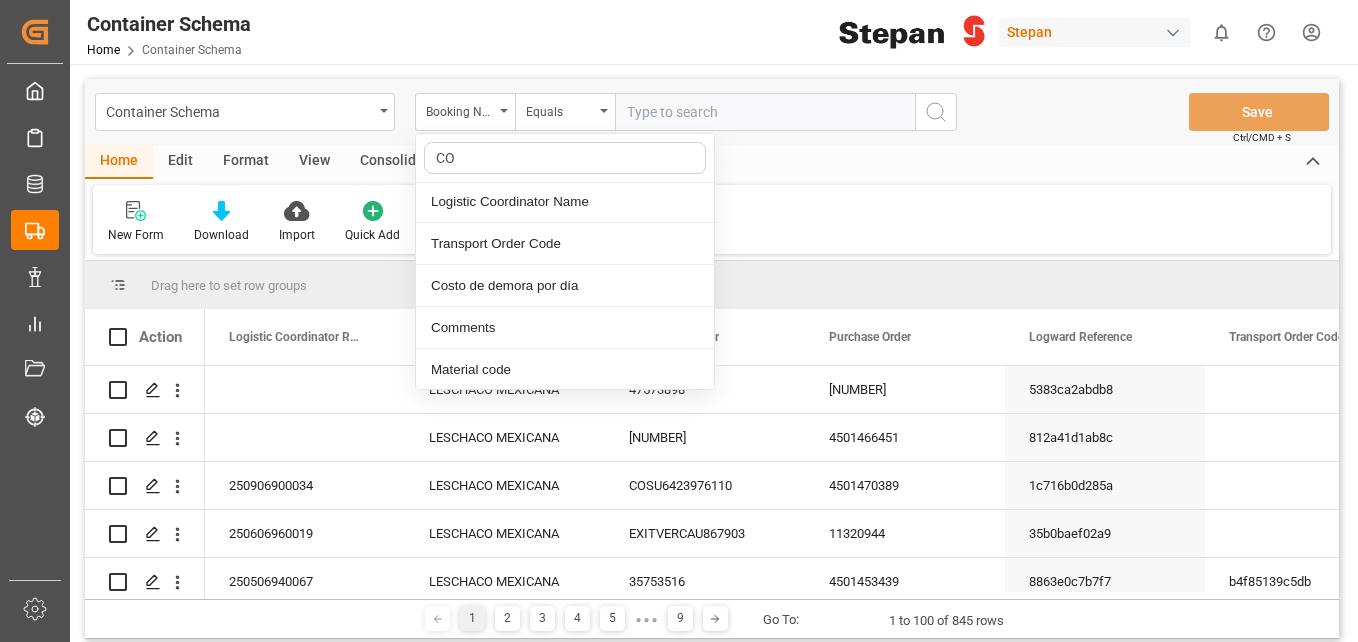 type on "CON" 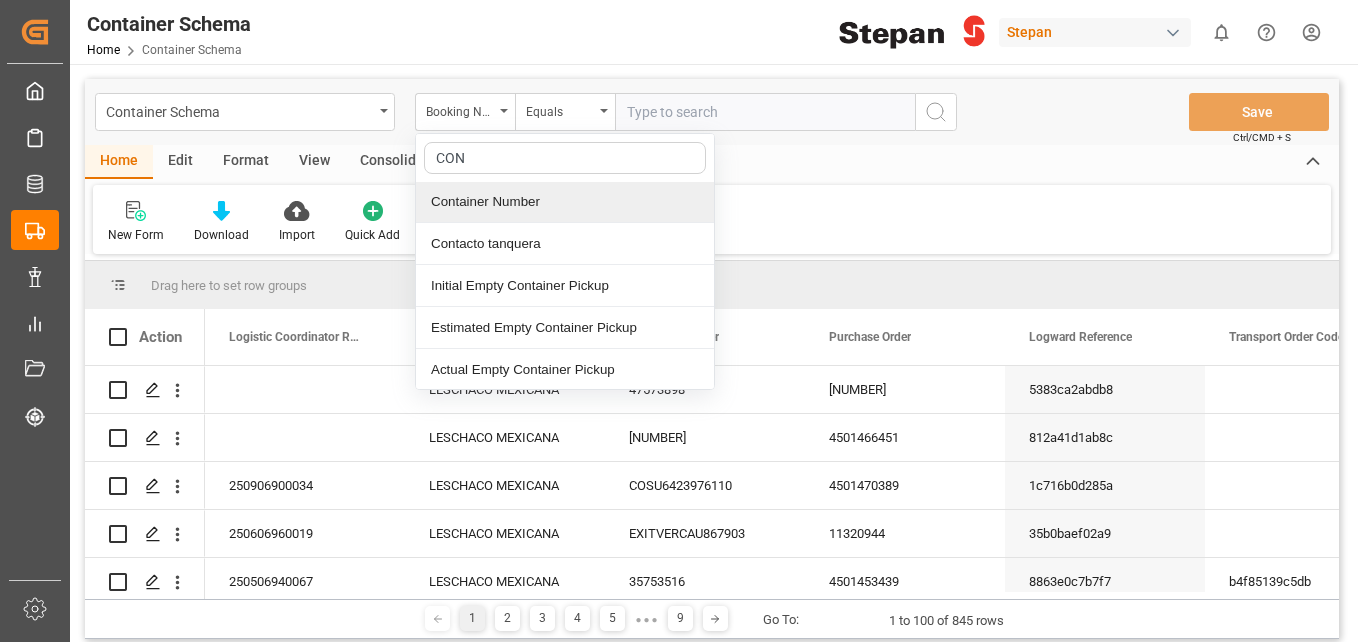 click on "Container Number" at bounding box center [565, 202] 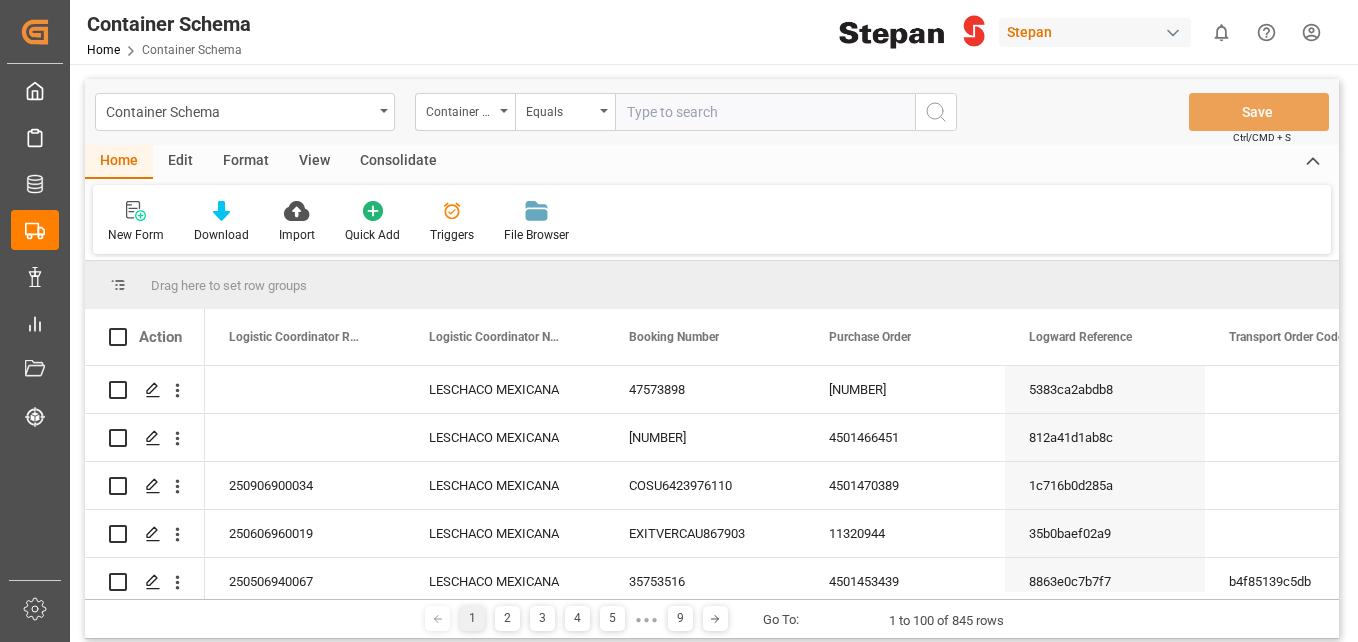 click at bounding box center (765, 112) 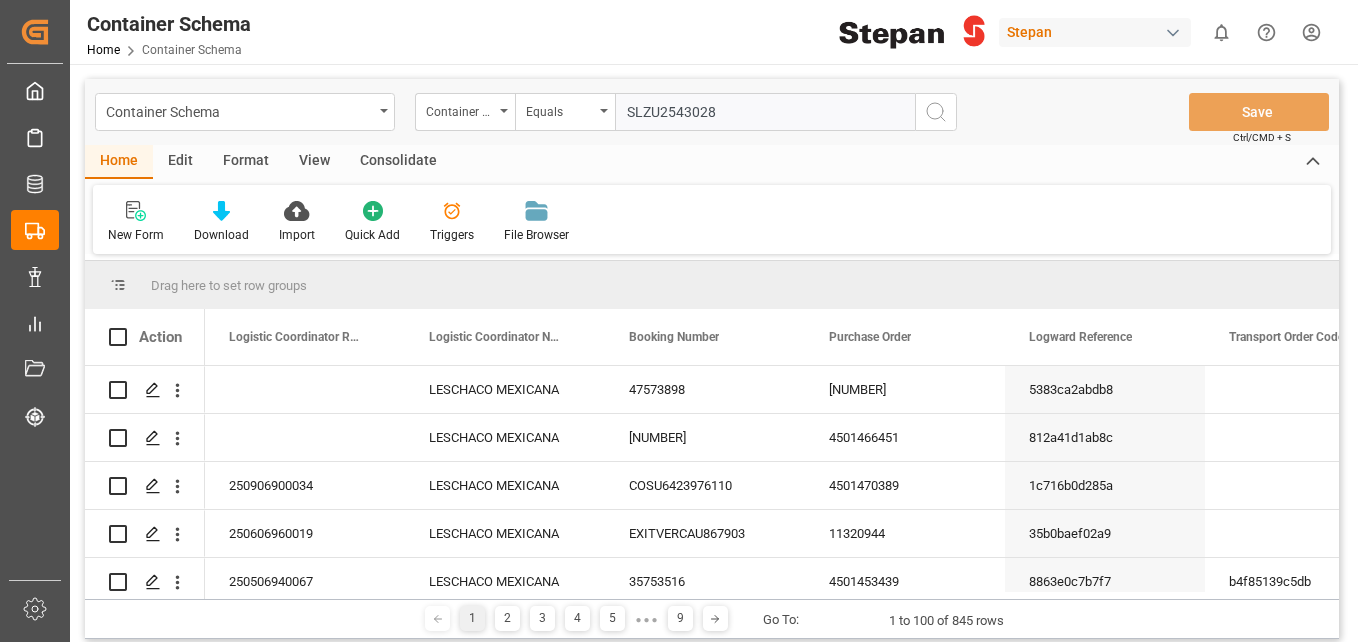 type on "SLZU2543028" 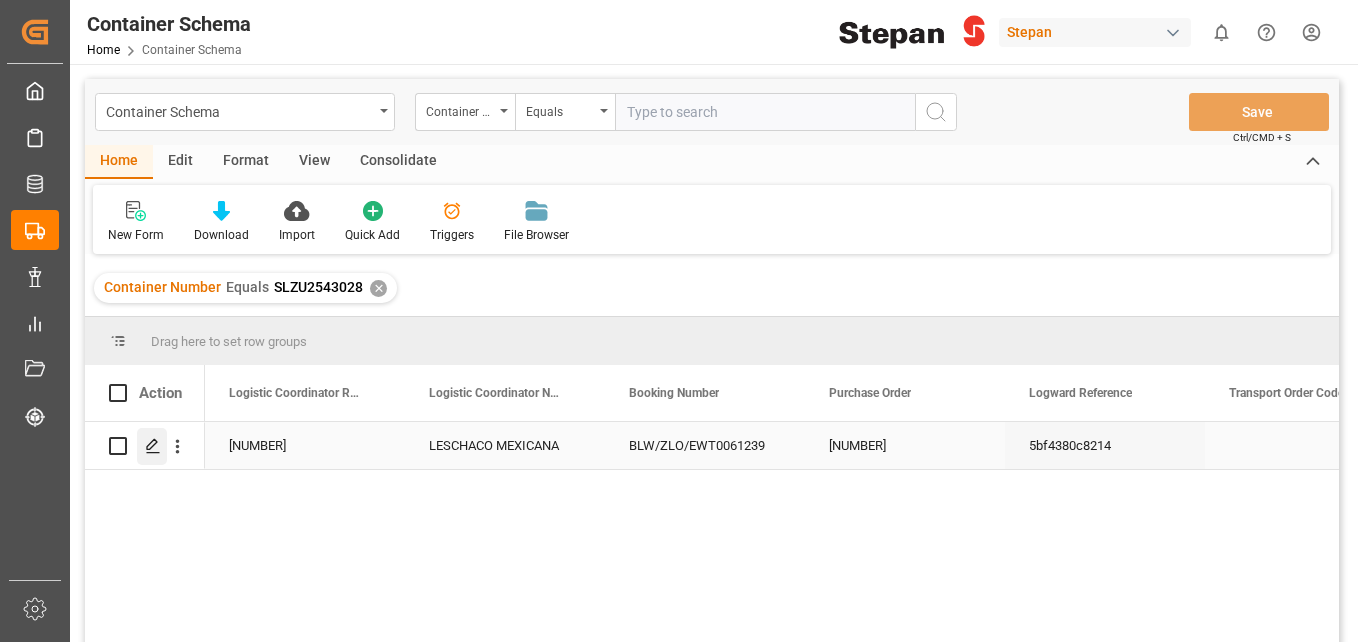 click 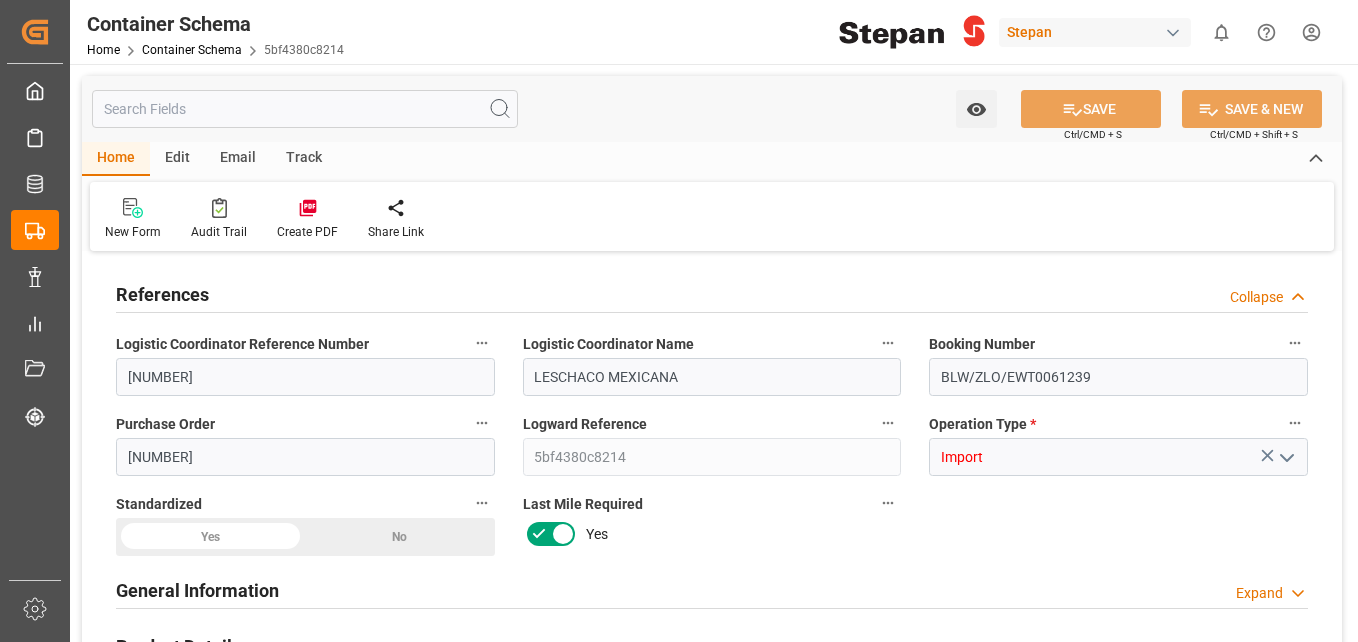 type on "1" 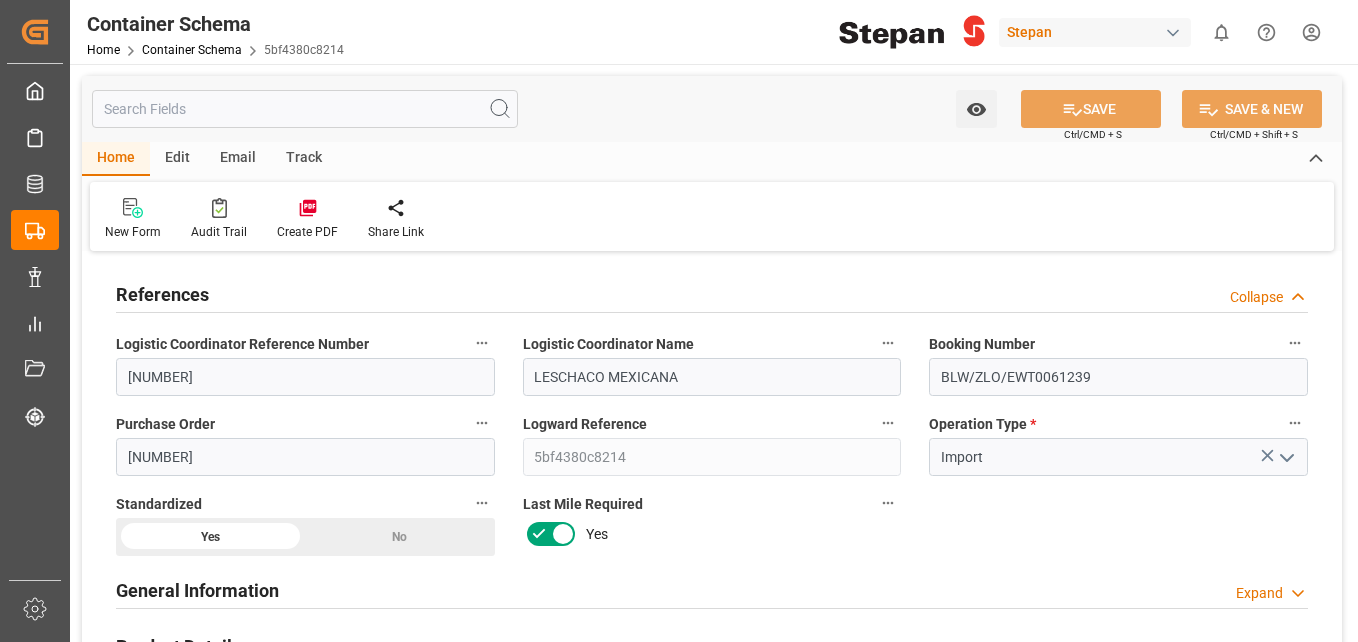 type on "09-01-2025" 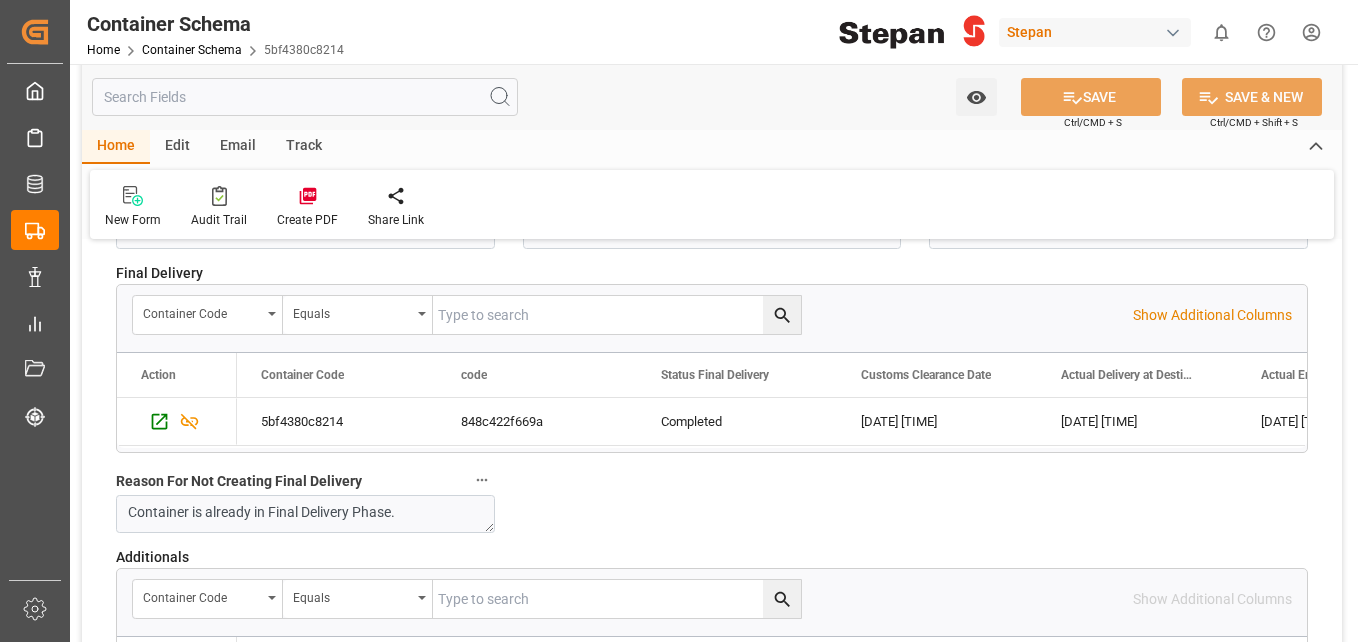 scroll, scrollTop: 4000, scrollLeft: 0, axis: vertical 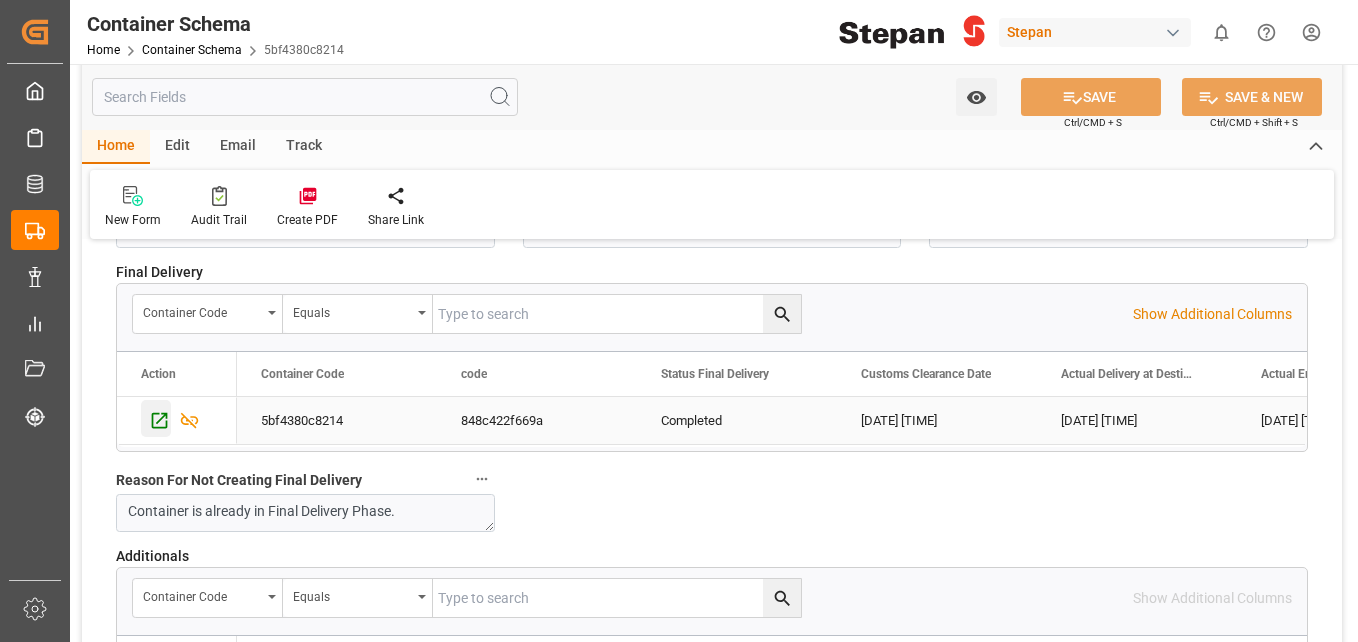 click 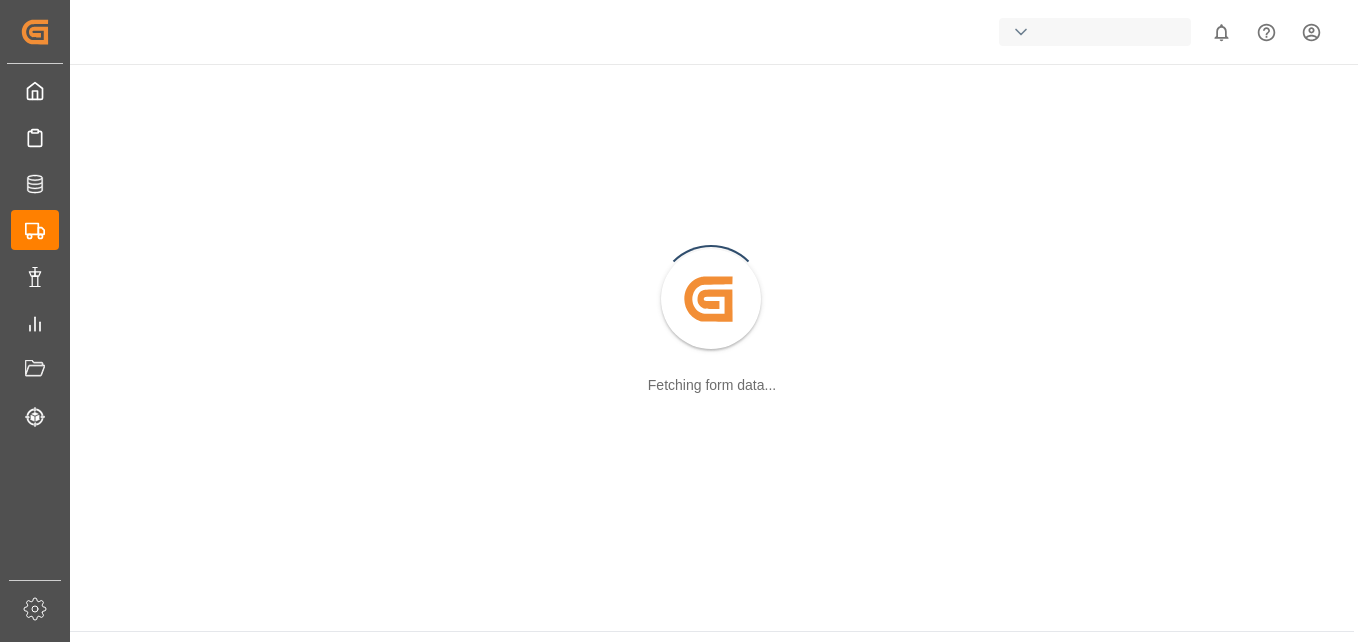 scroll, scrollTop: 0, scrollLeft: 0, axis: both 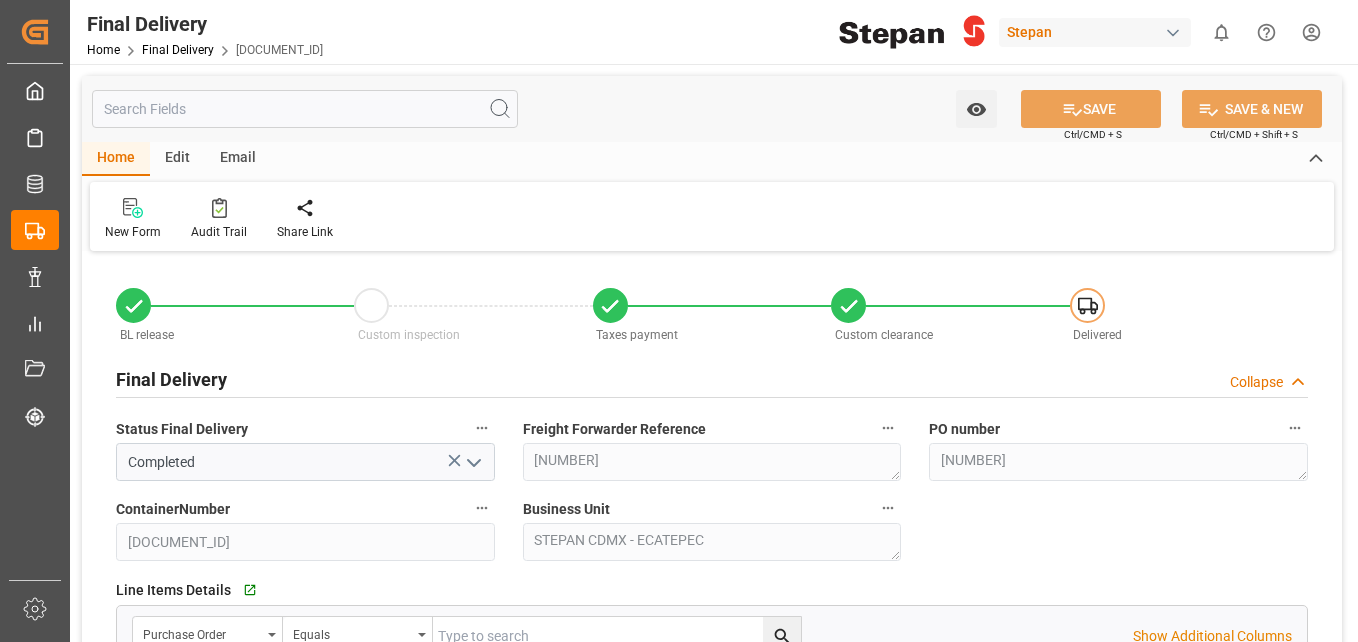 type on "31-12-2024" 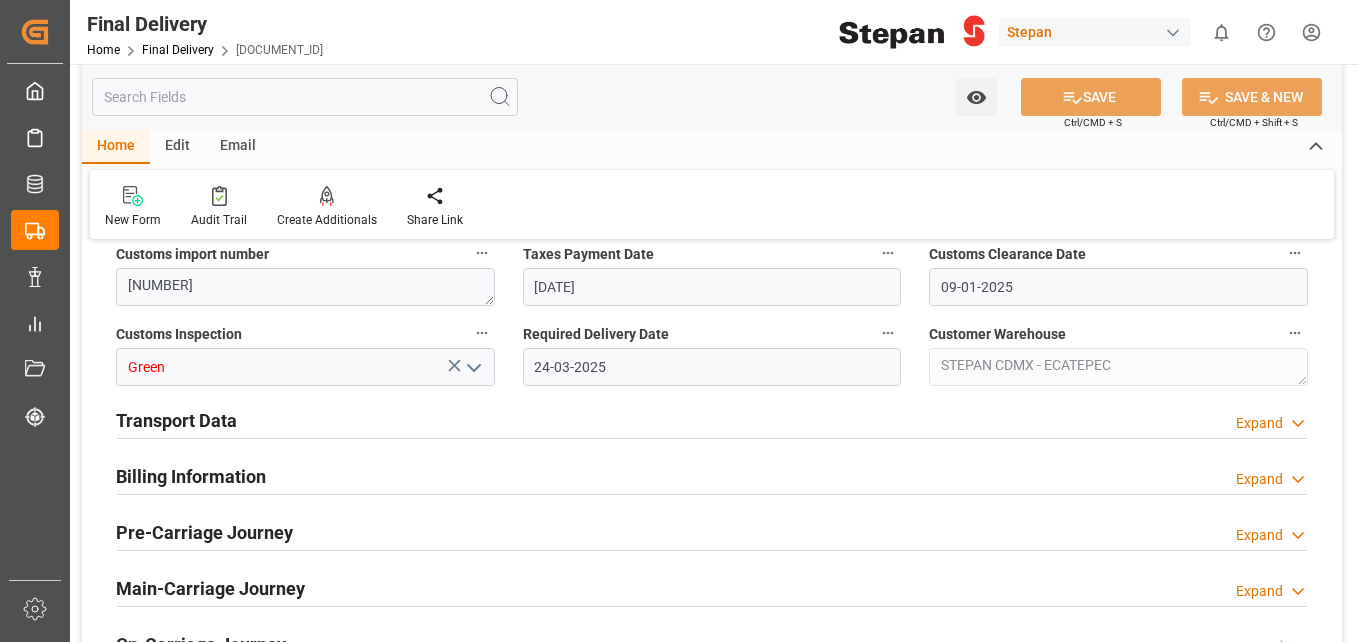 scroll, scrollTop: 655, scrollLeft: 0, axis: vertical 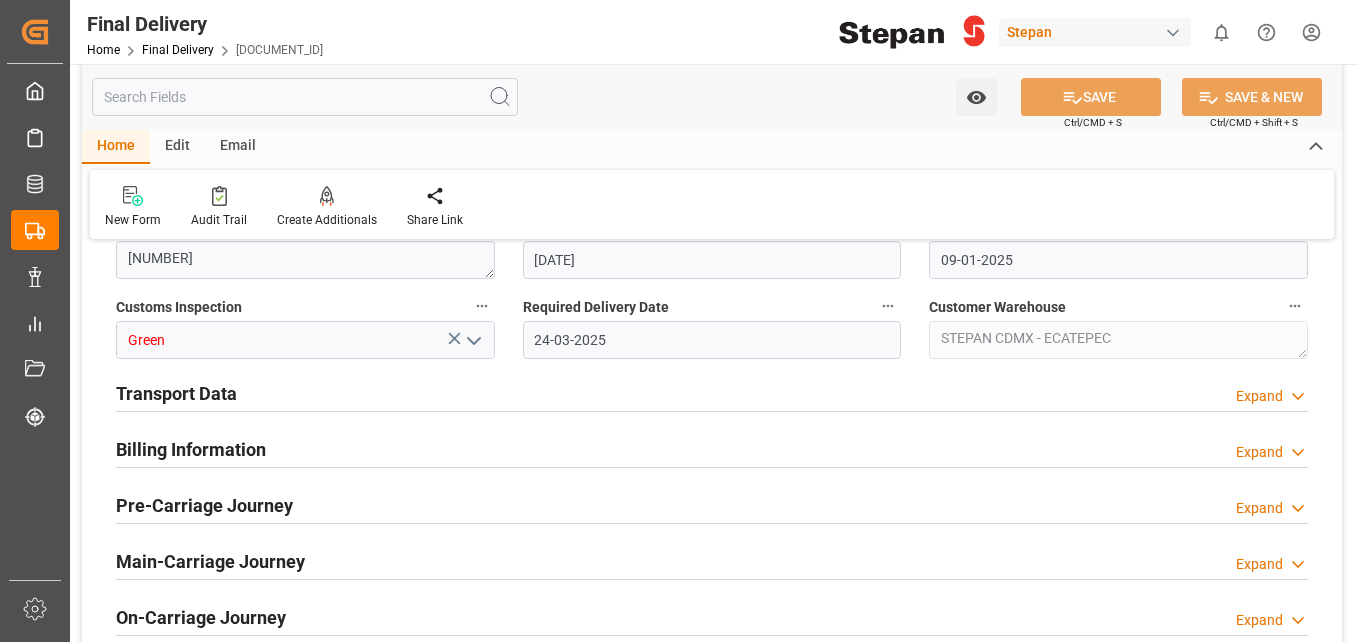 click on "Transport Data Expand" at bounding box center (712, 392) 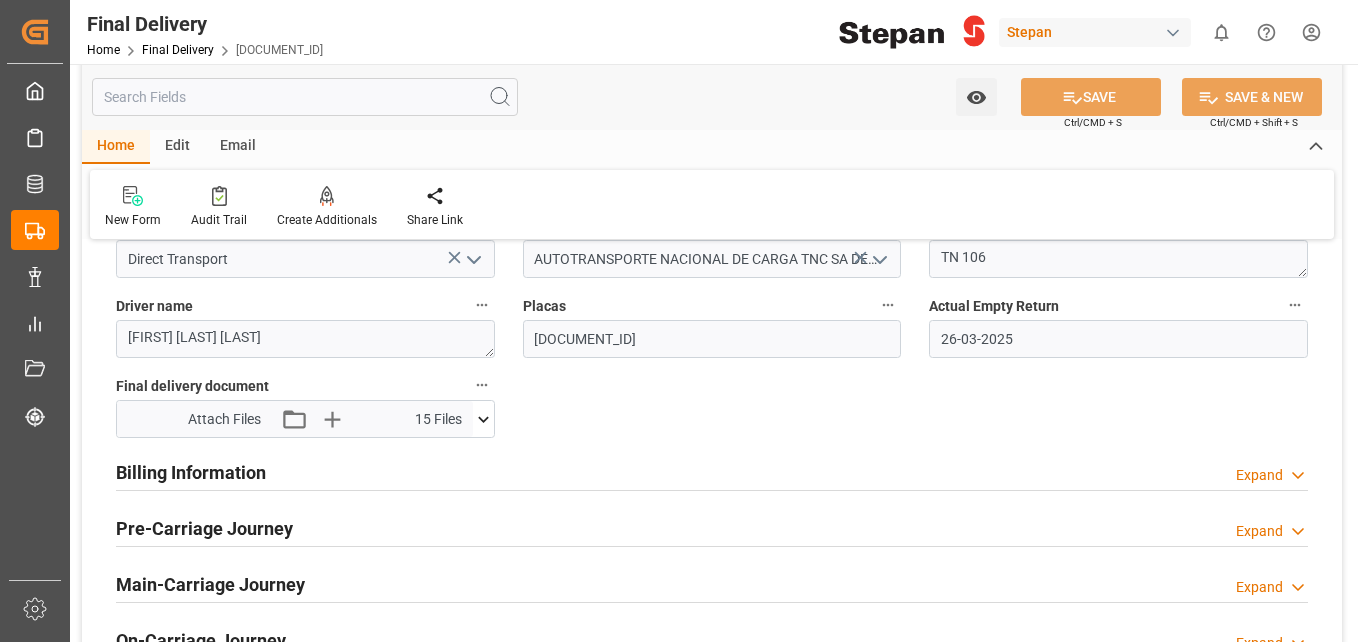 scroll, scrollTop: 955, scrollLeft: 0, axis: vertical 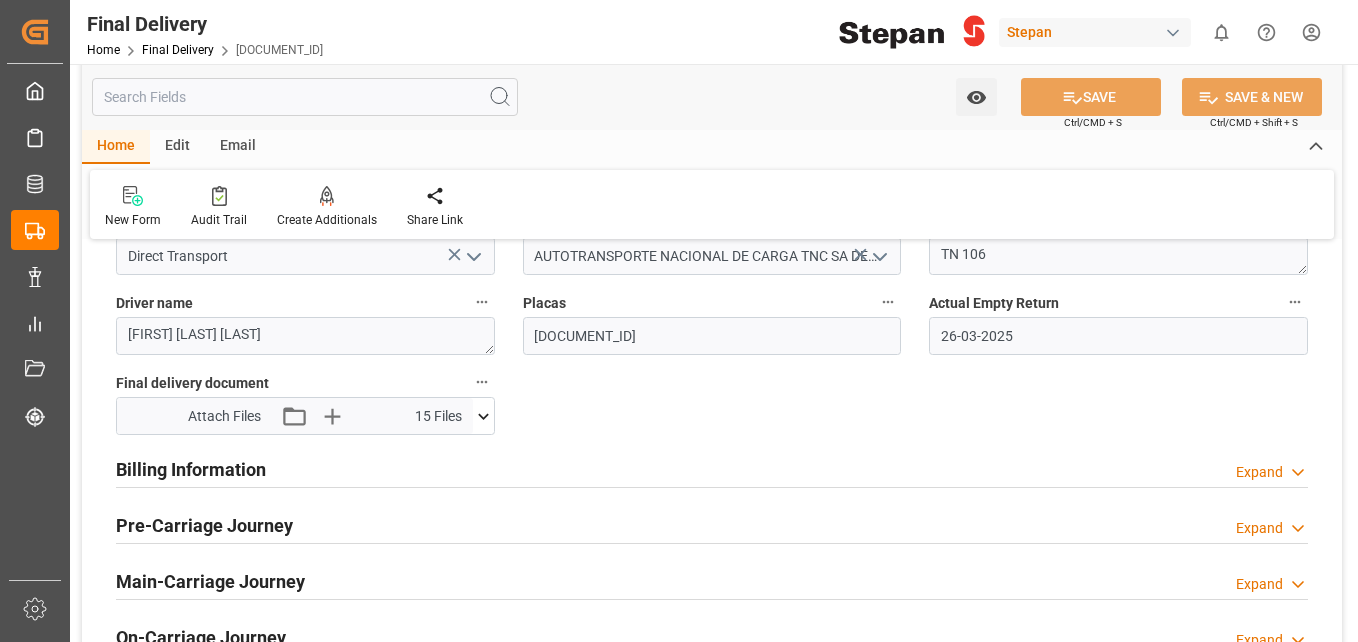 click on "Billing Information Expand" at bounding box center [712, 468] 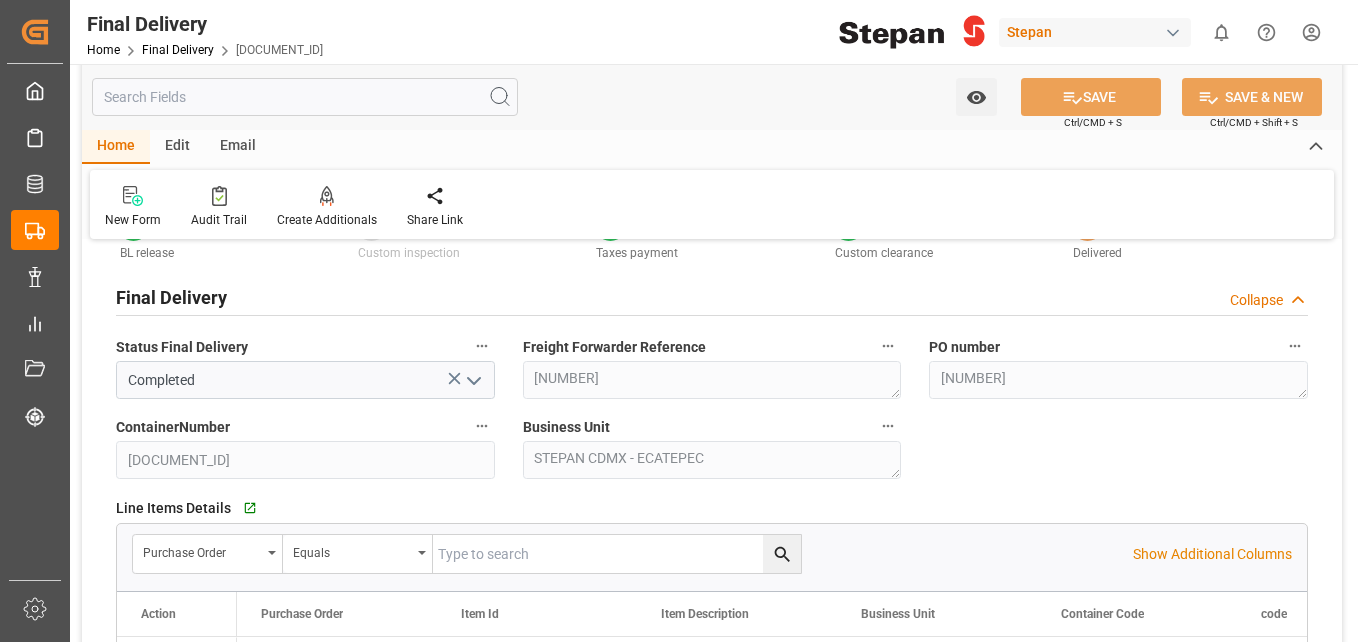 scroll, scrollTop: 0, scrollLeft: 0, axis: both 